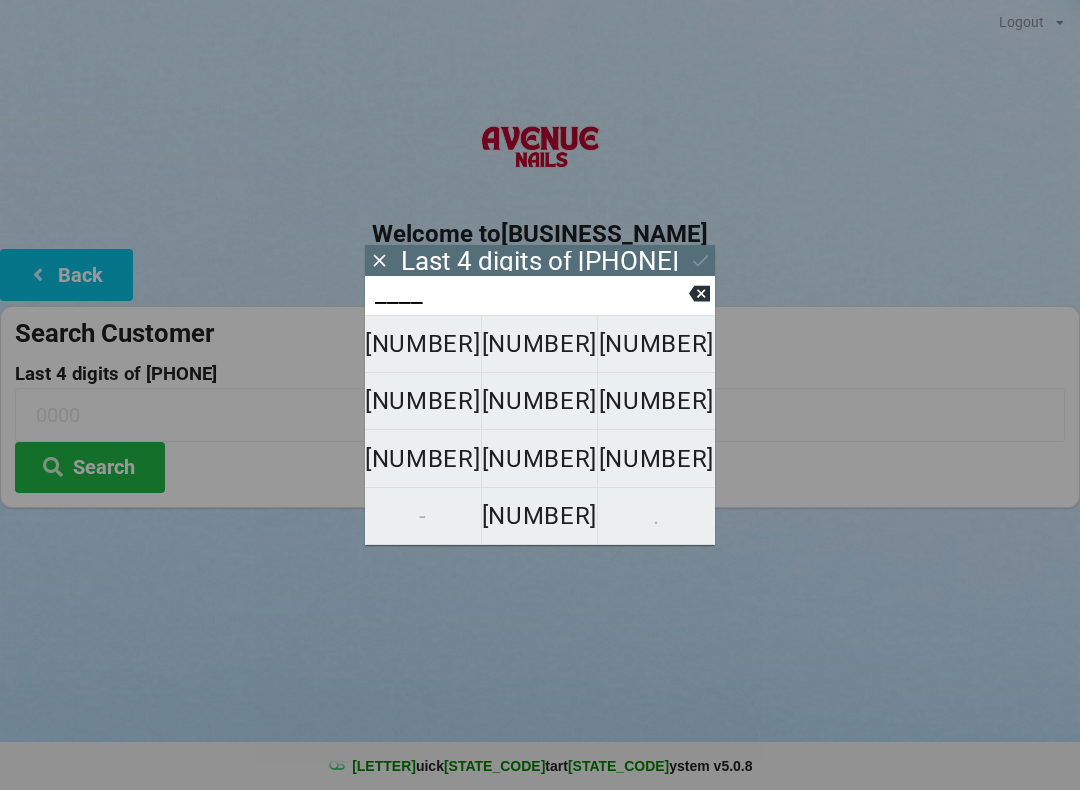 scroll, scrollTop: 0, scrollLeft: 0, axis: both 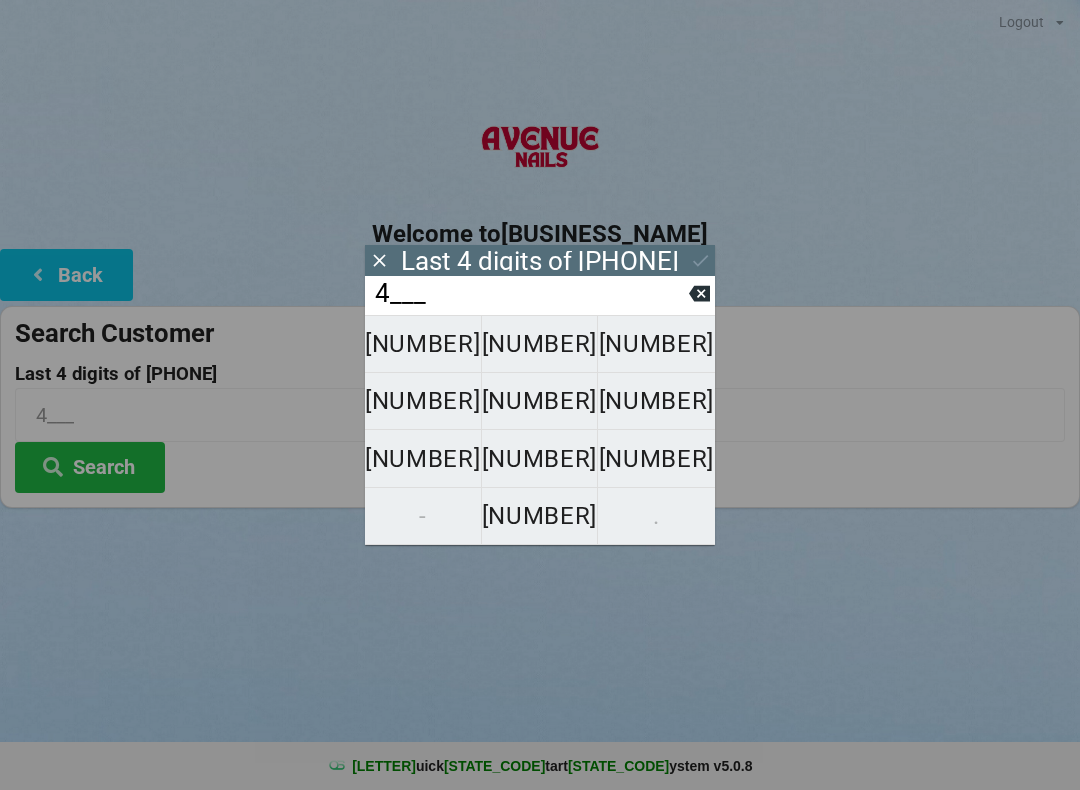 click 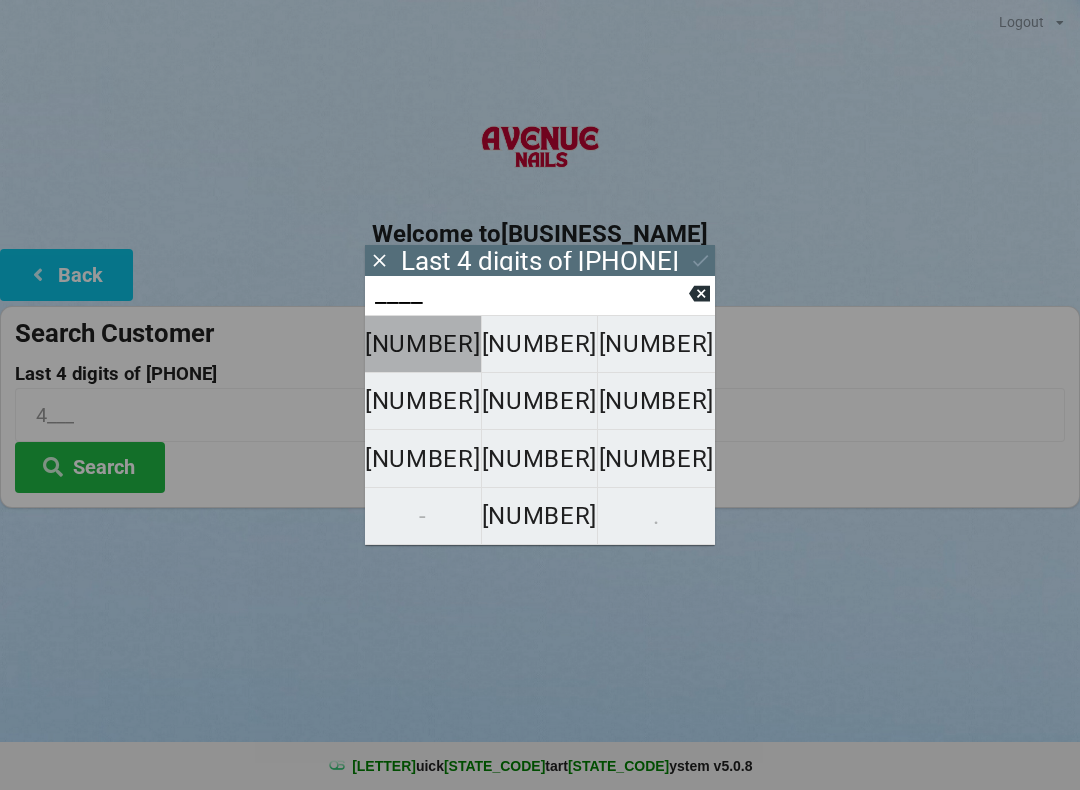 click on "[NUMBER]" at bounding box center [423, 344] 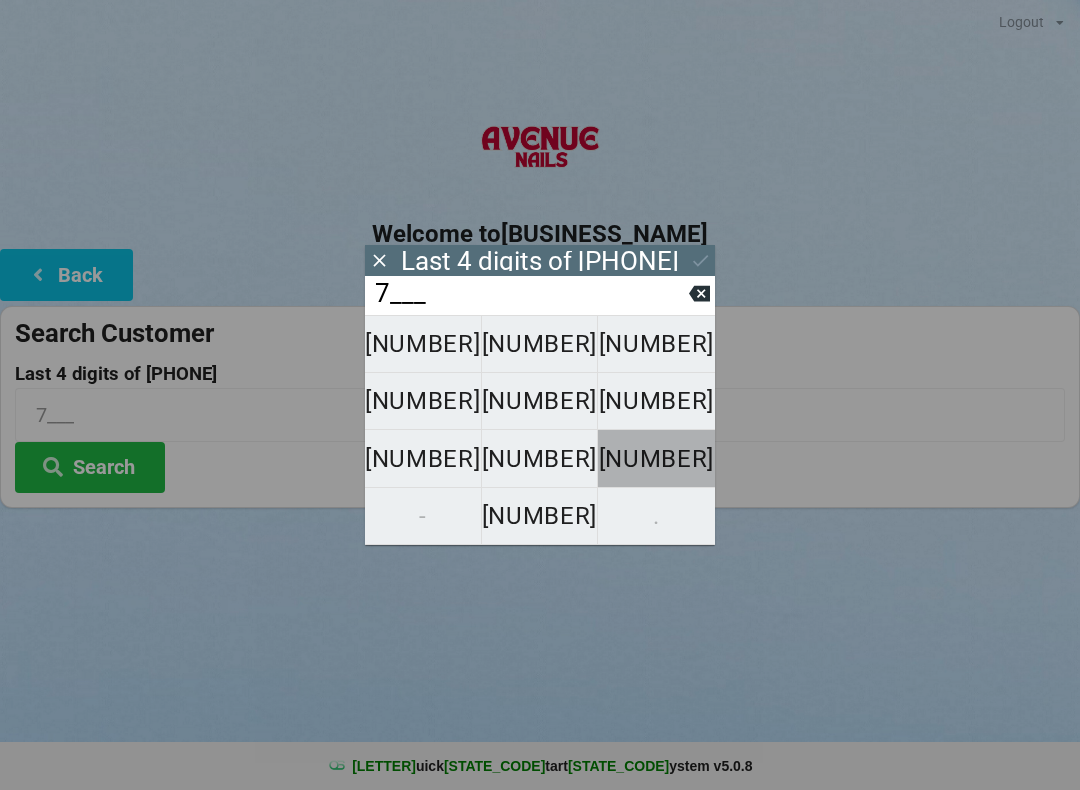 click on "[NUMBER]" at bounding box center (656, 459) 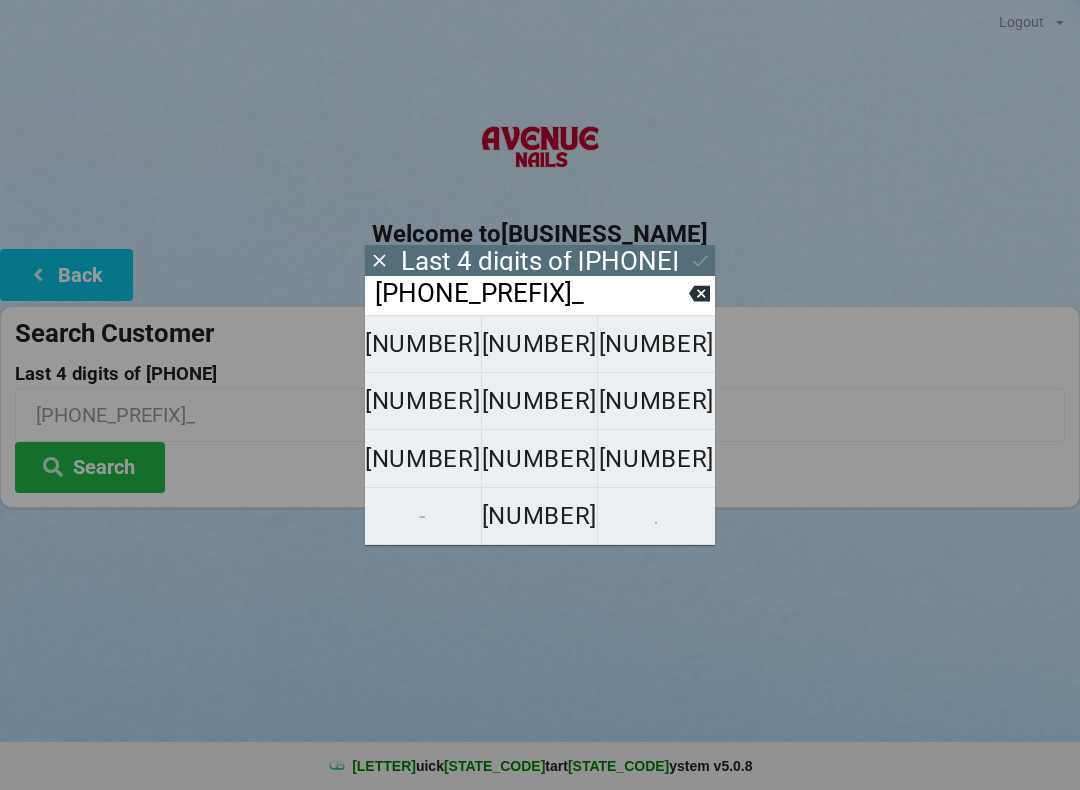 click on "[NUMBER]" at bounding box center [540, 459] 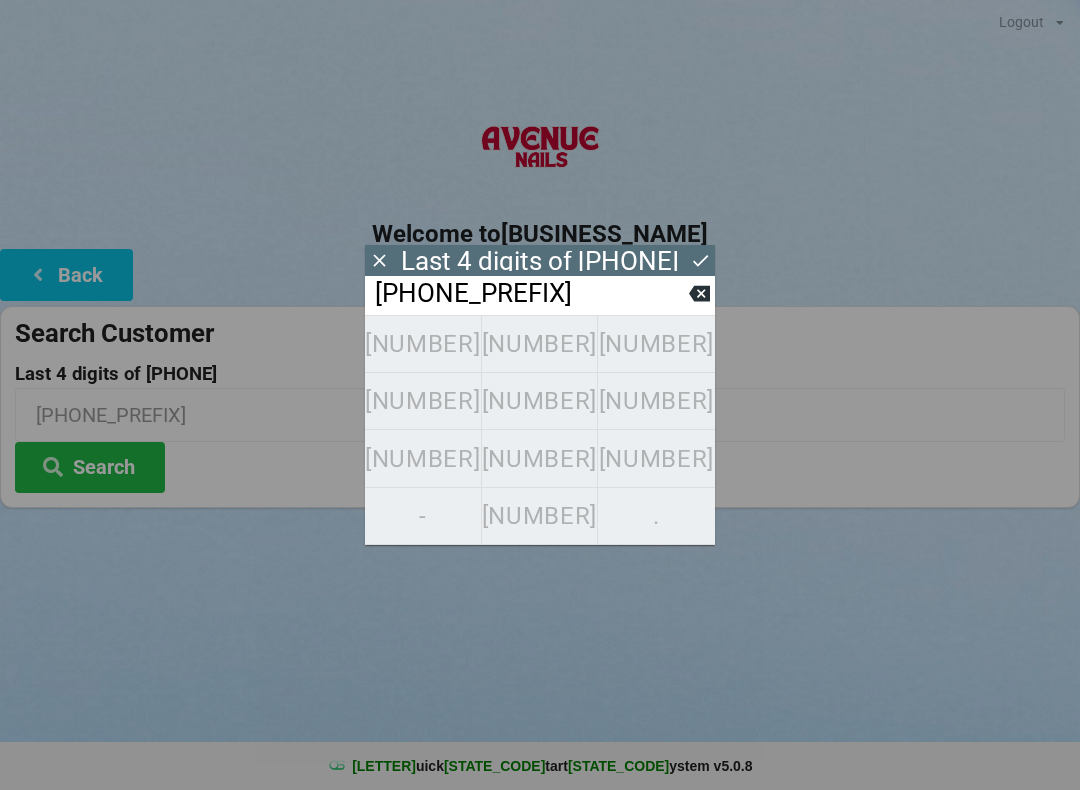 click 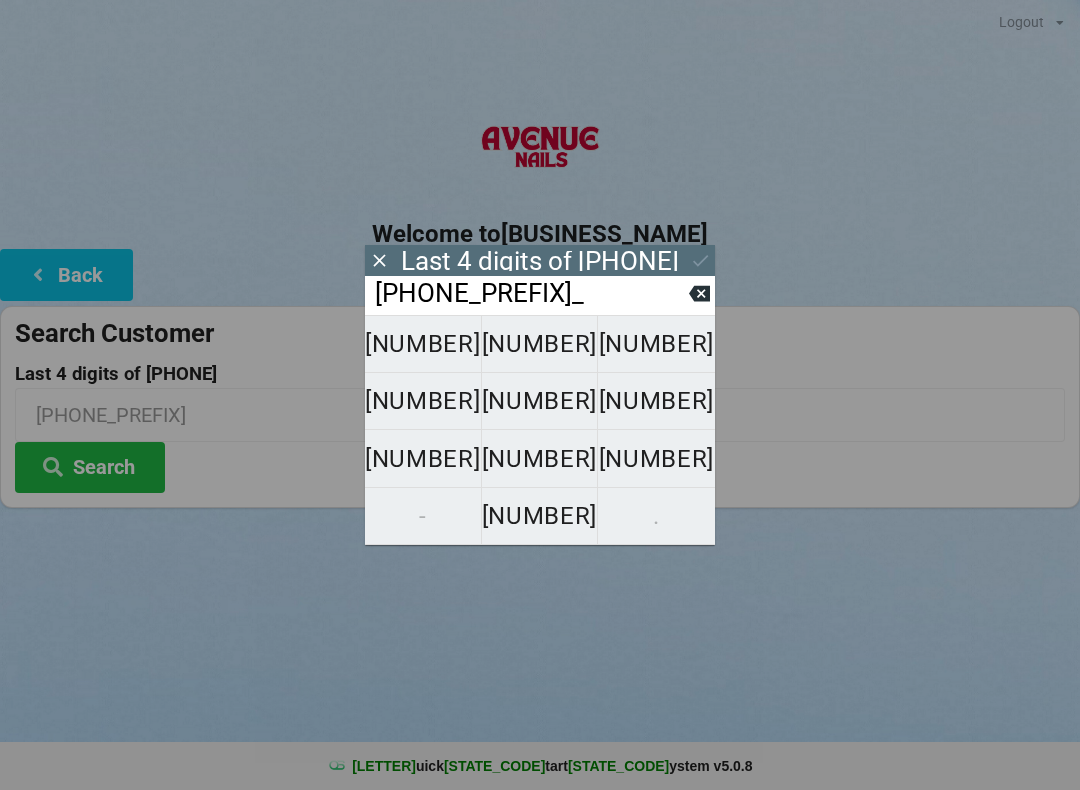 click at bounding box center [699, 293] 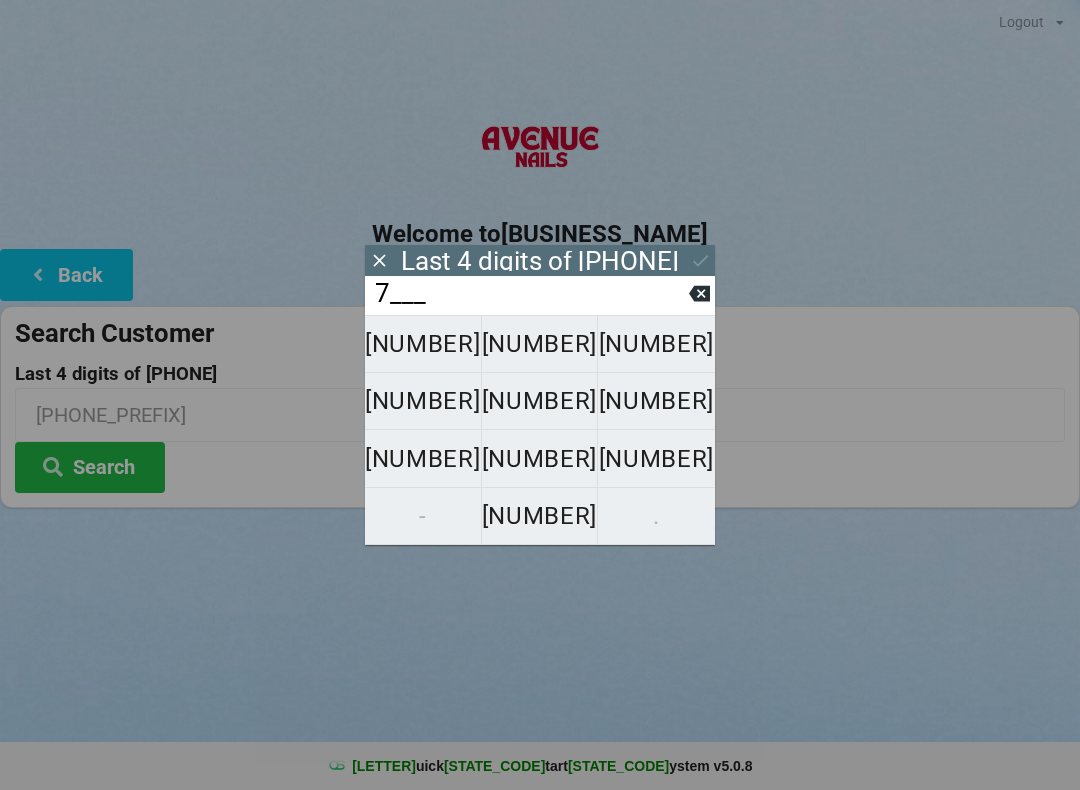 click on "[NUMBER]" at bounding box center (656, 459) 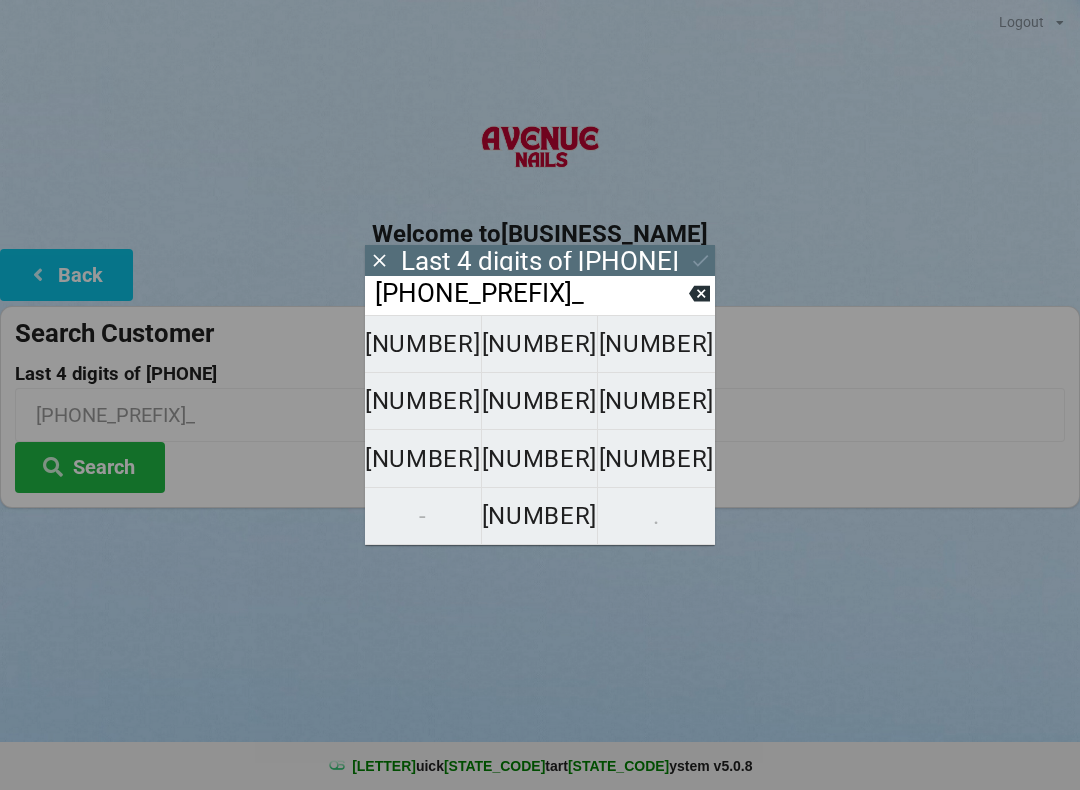 click on "[NUMBER]" at bounding box center [540, 459] 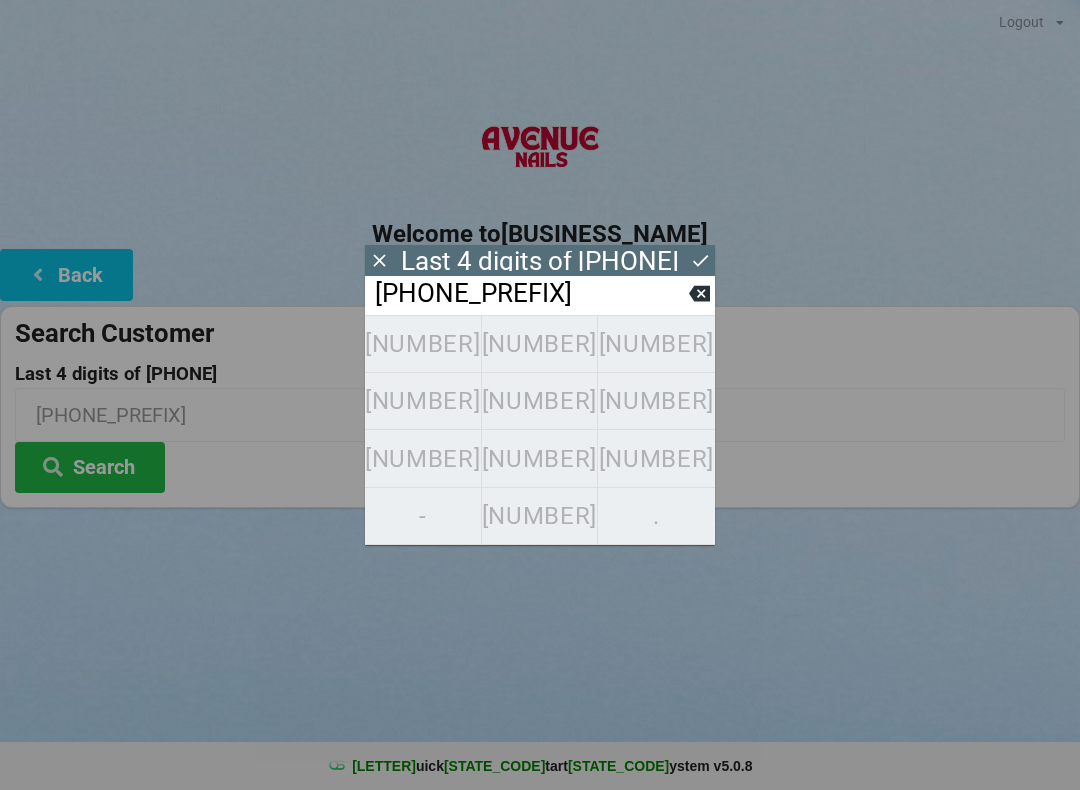 click on "Search" at bounding box center (90, 467) 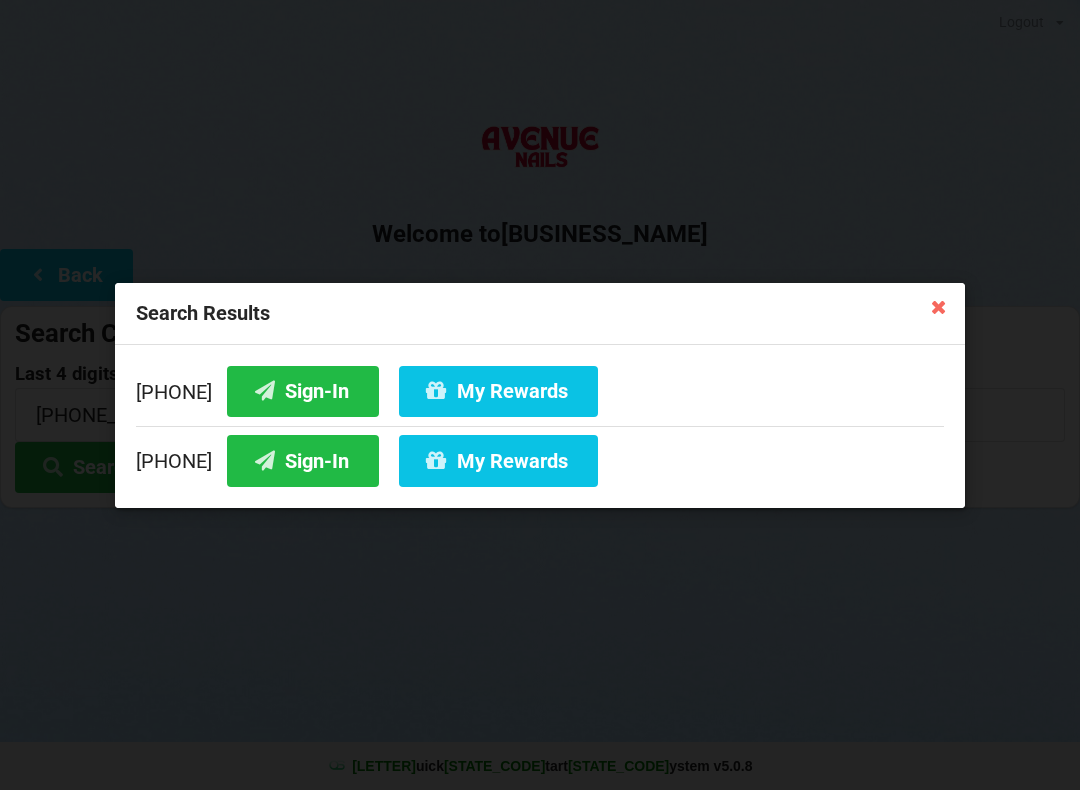 click at bounding box center [265, 459] 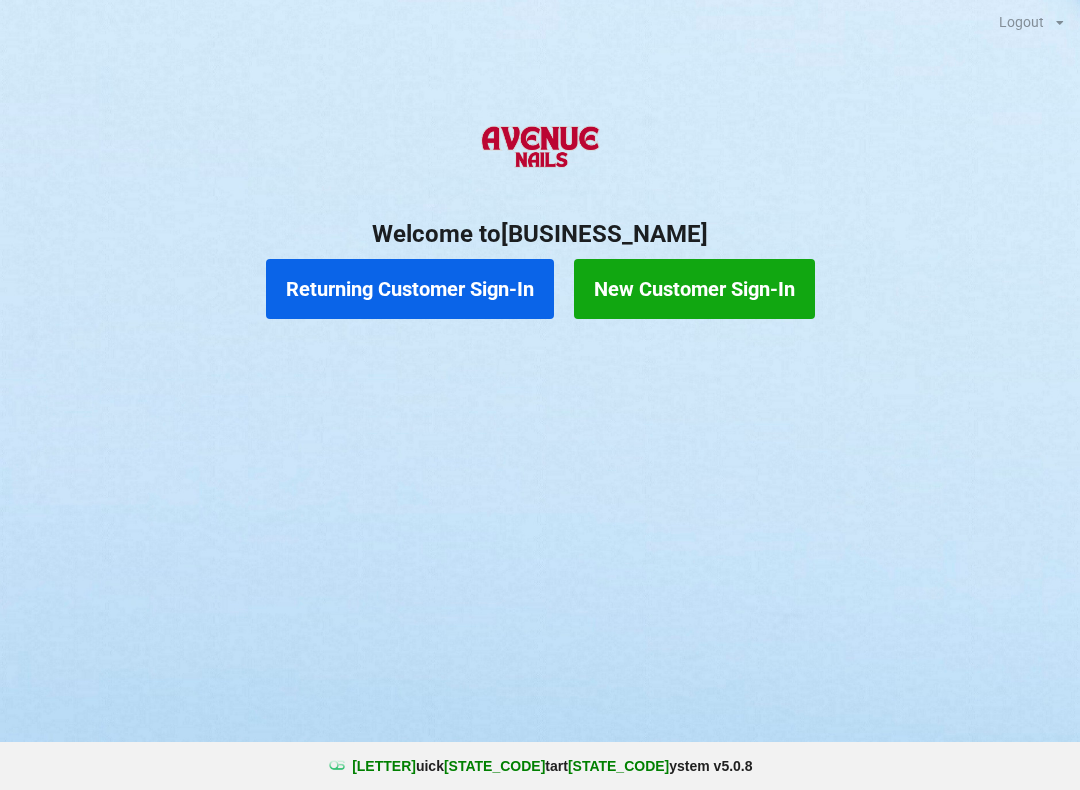click on "Returning Customer Sign-In" at bounding box center [410, 289] 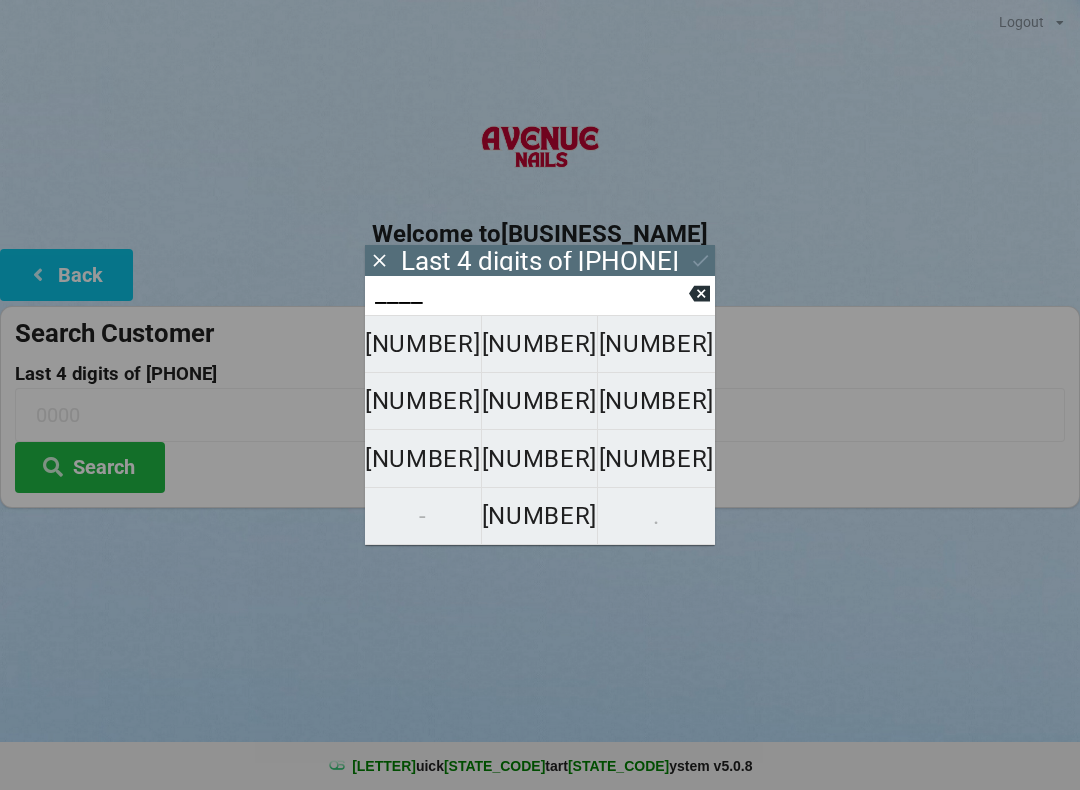 click on "[NUMBER]" at bounding box center [656, 459] 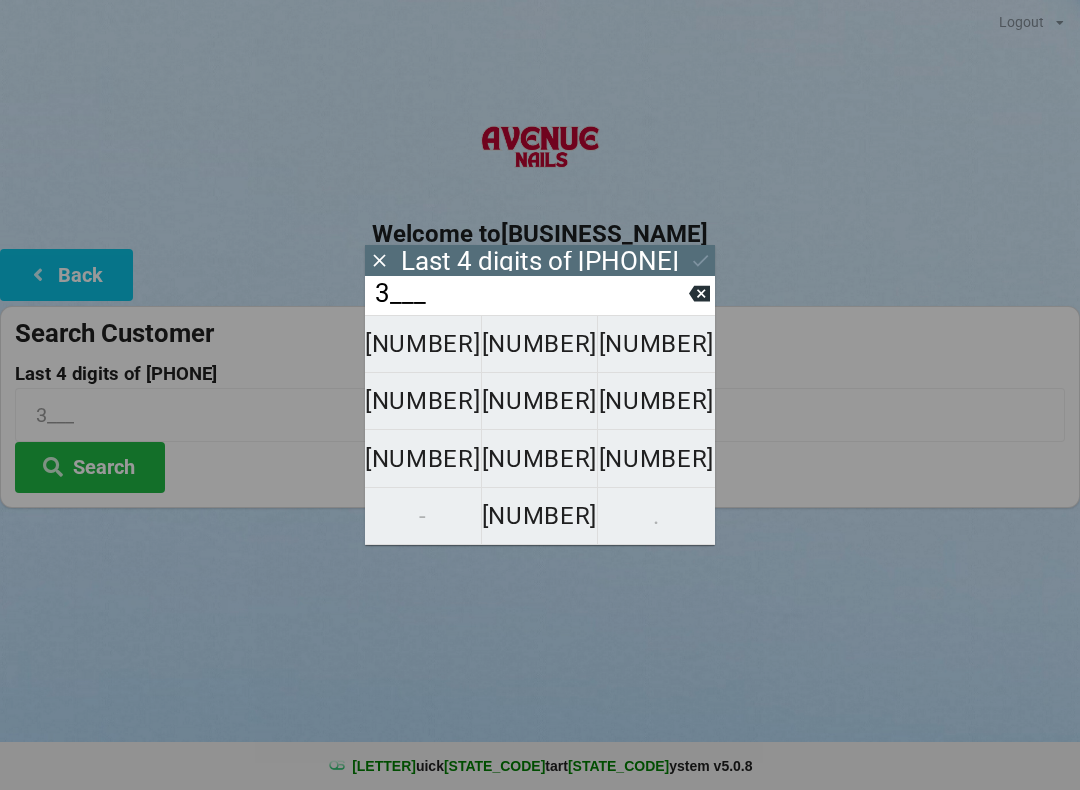 click on "[NUMBER]" at bounding box center (656, 459) 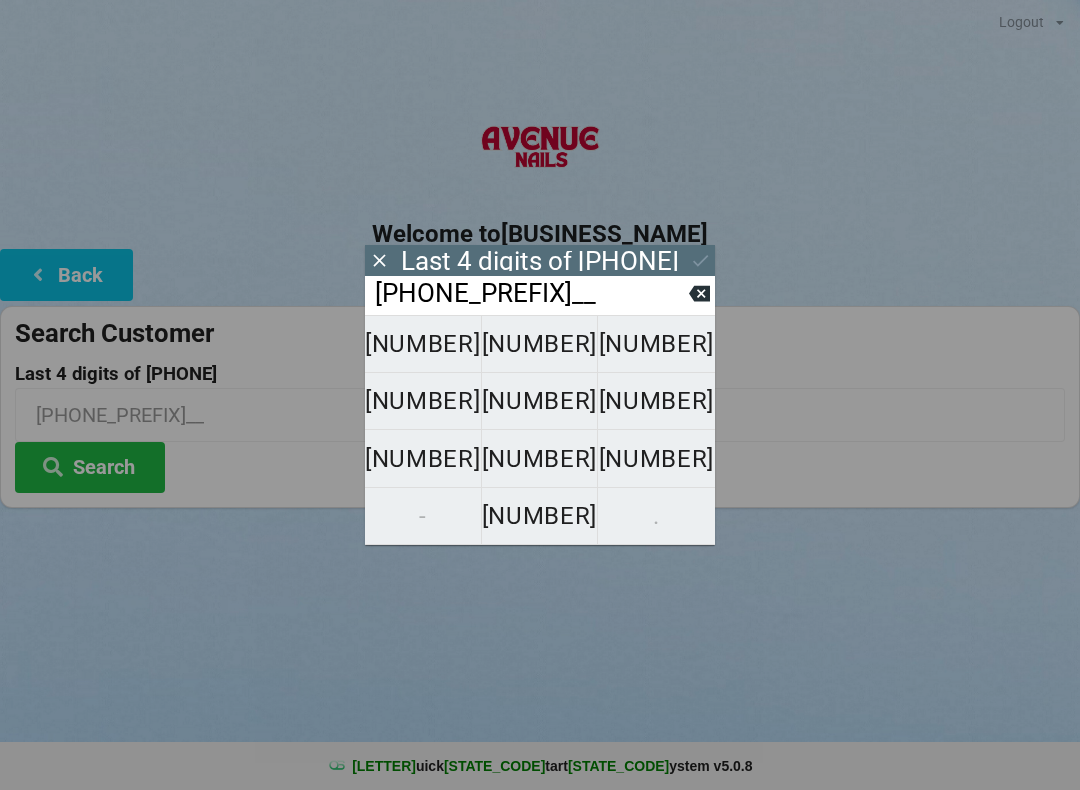 click on "[NUMBER]" at bounding box center [540, 459] 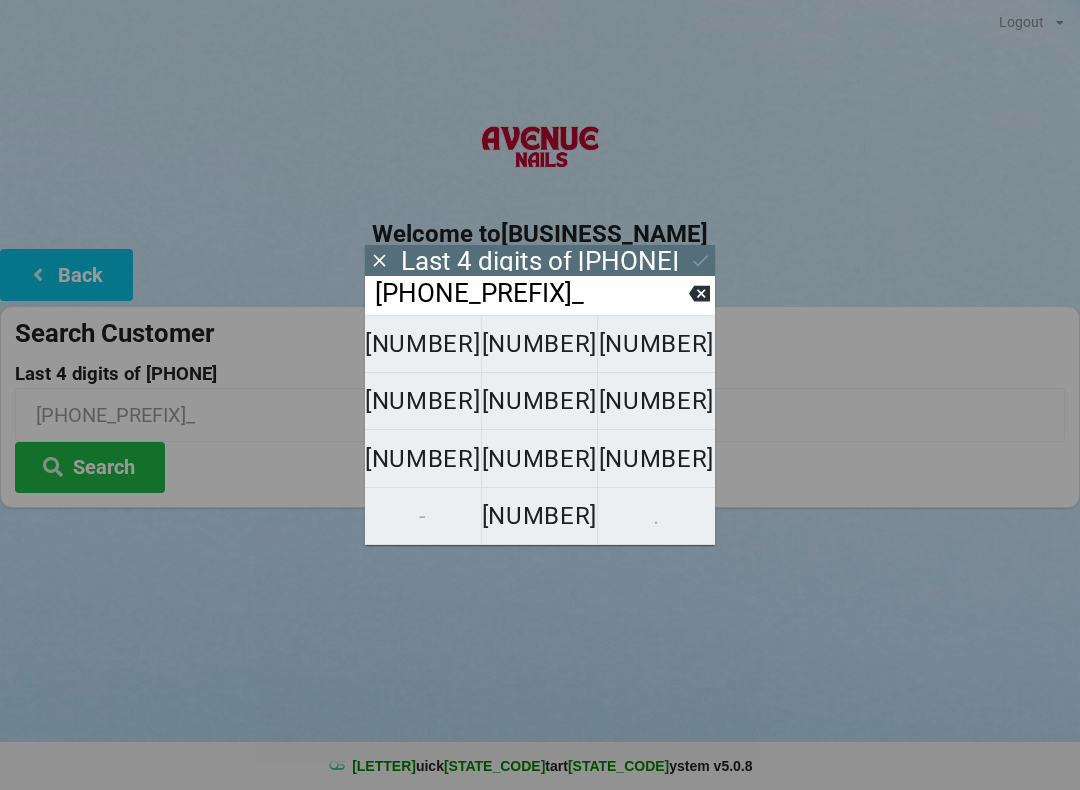 click on "[NUMBER]" at bounding box center [423, 401] 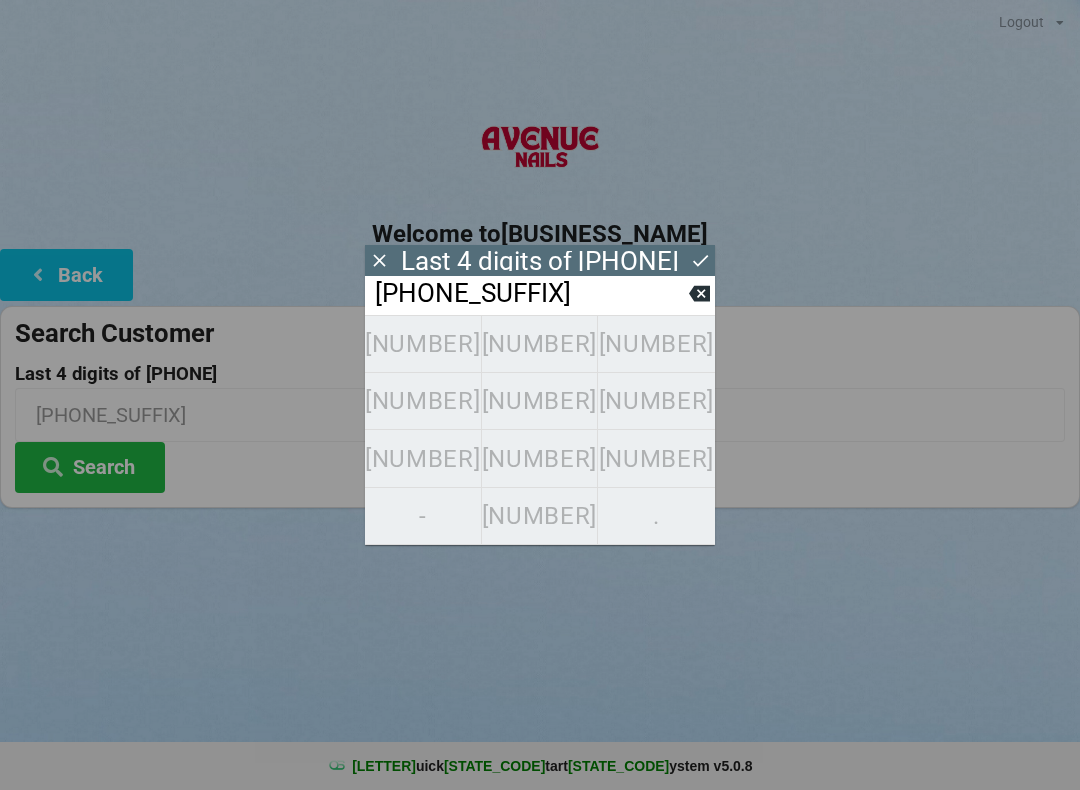 click on "Search" at bounding box center [90, 467] 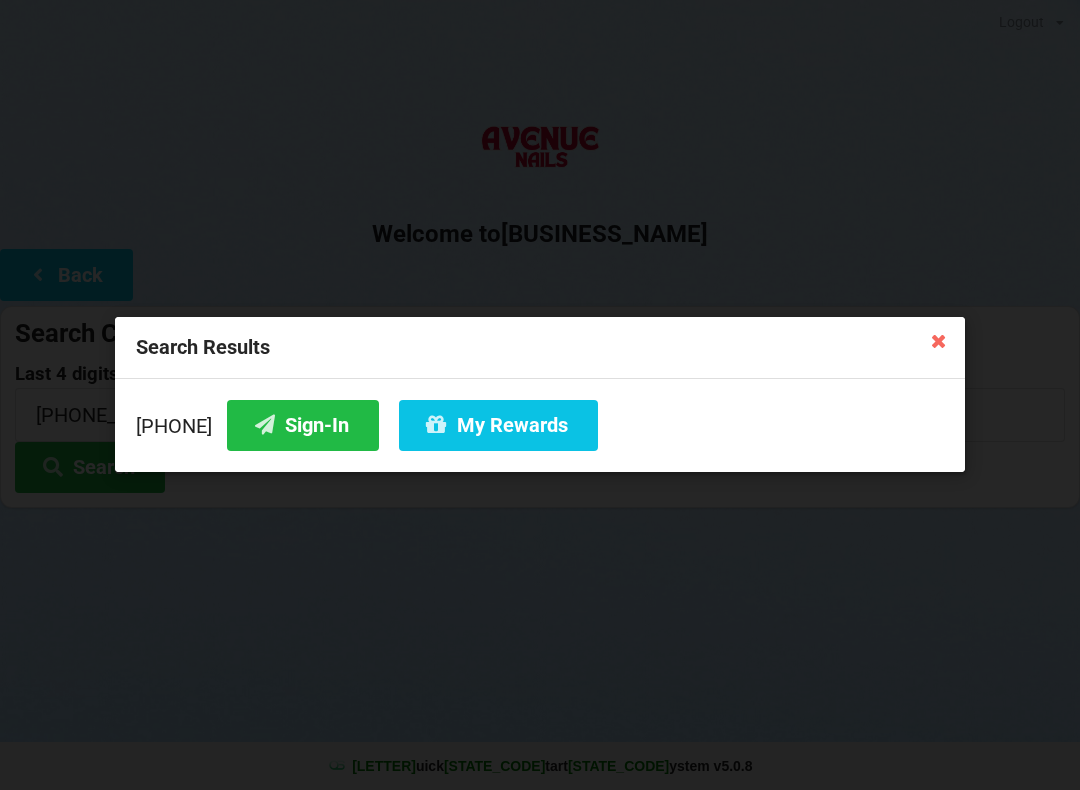 click on "Sign-In" at bounding box center (303, 425) 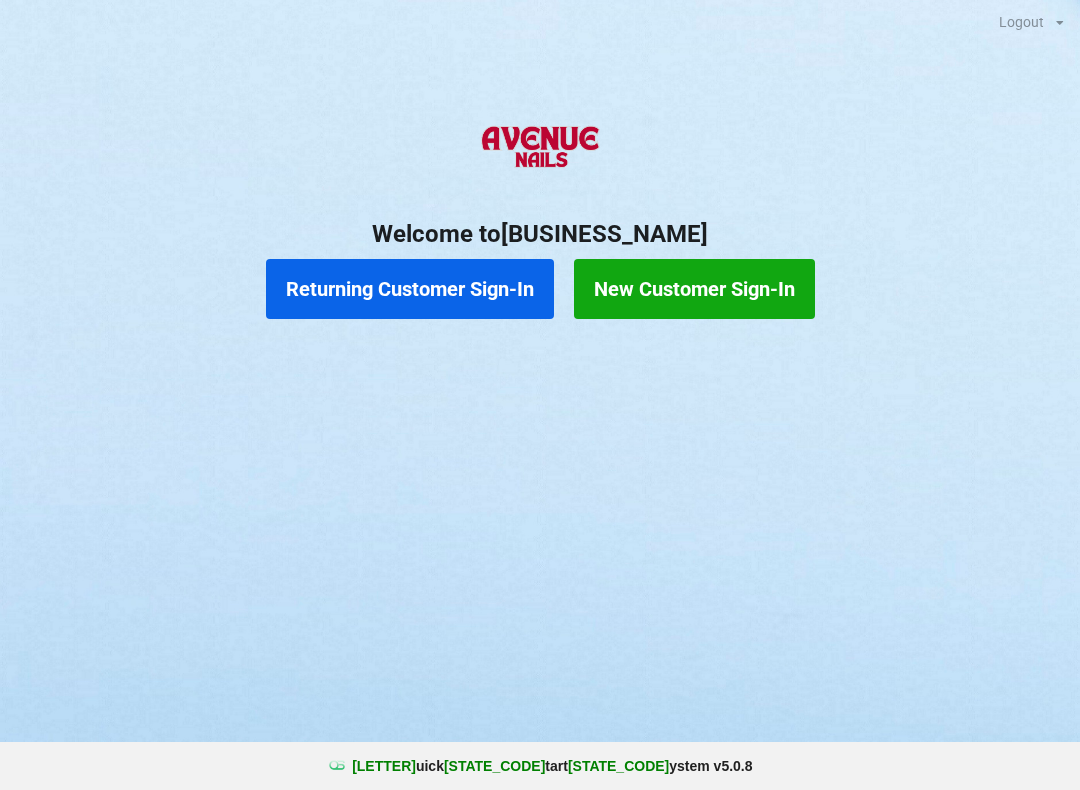 click on "Returning Customer Sign-In" at bounding box center (410, 289) 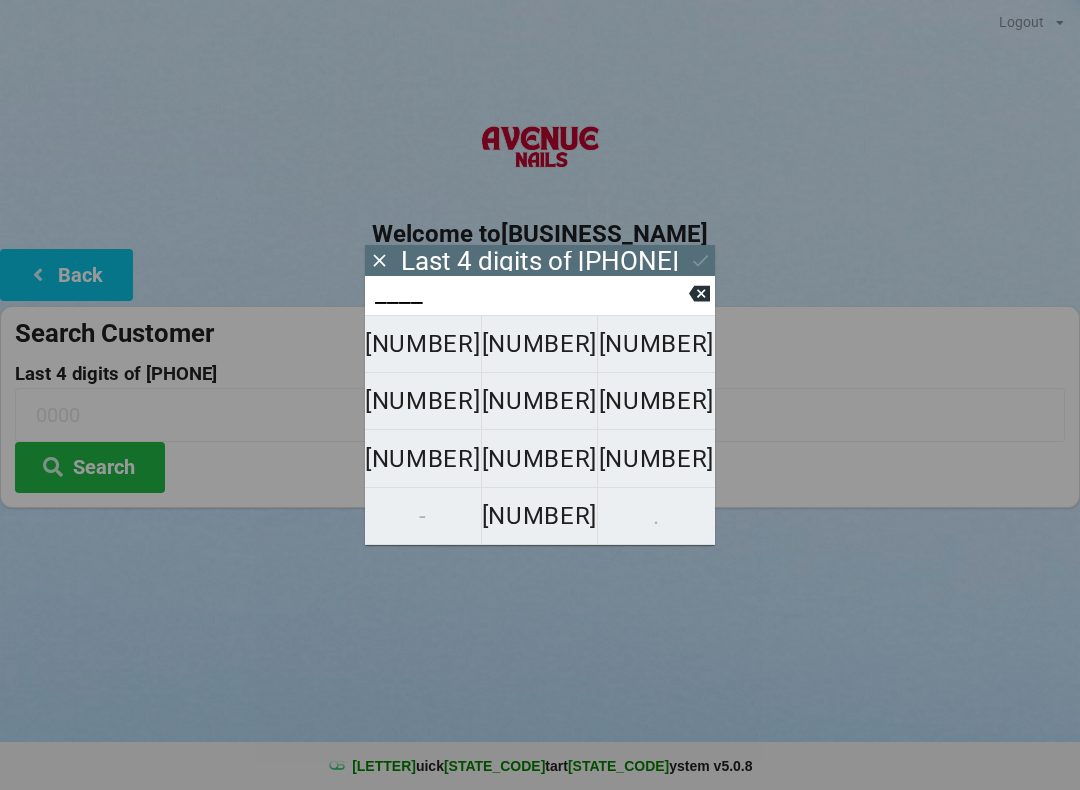 click on "[NUMBER]" at bounding box center [423, 401] 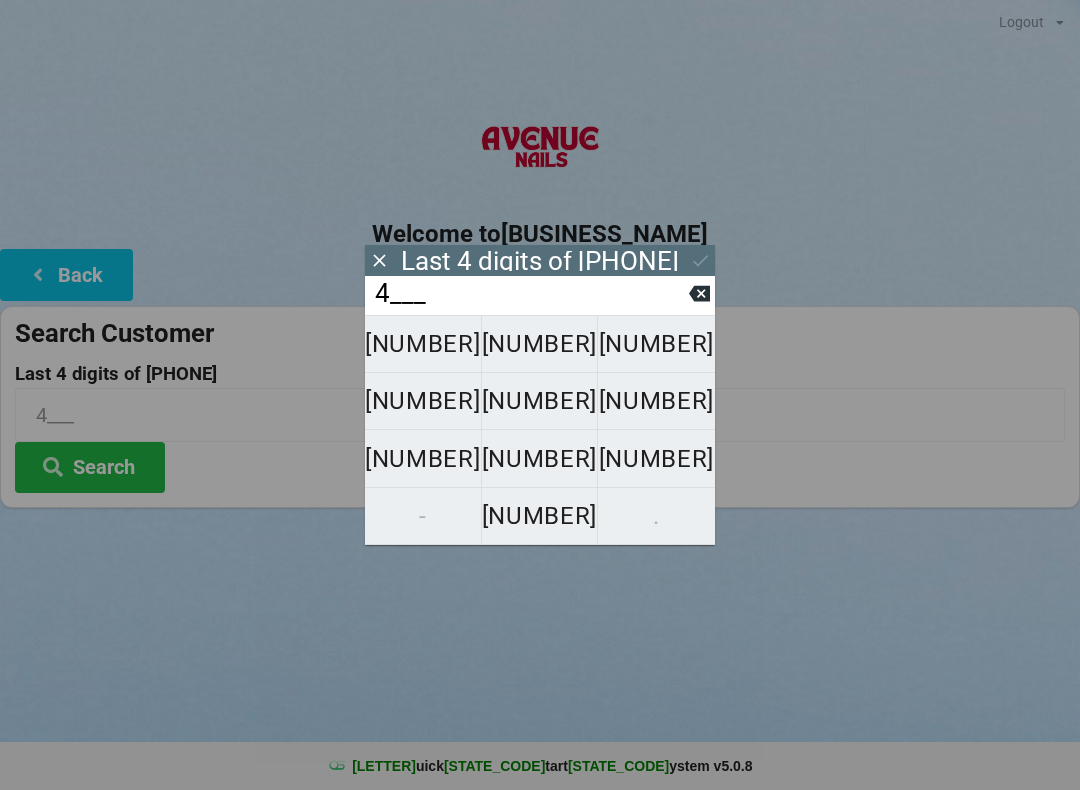 click on "[NUMBER]" at bounding box center (423, 401) 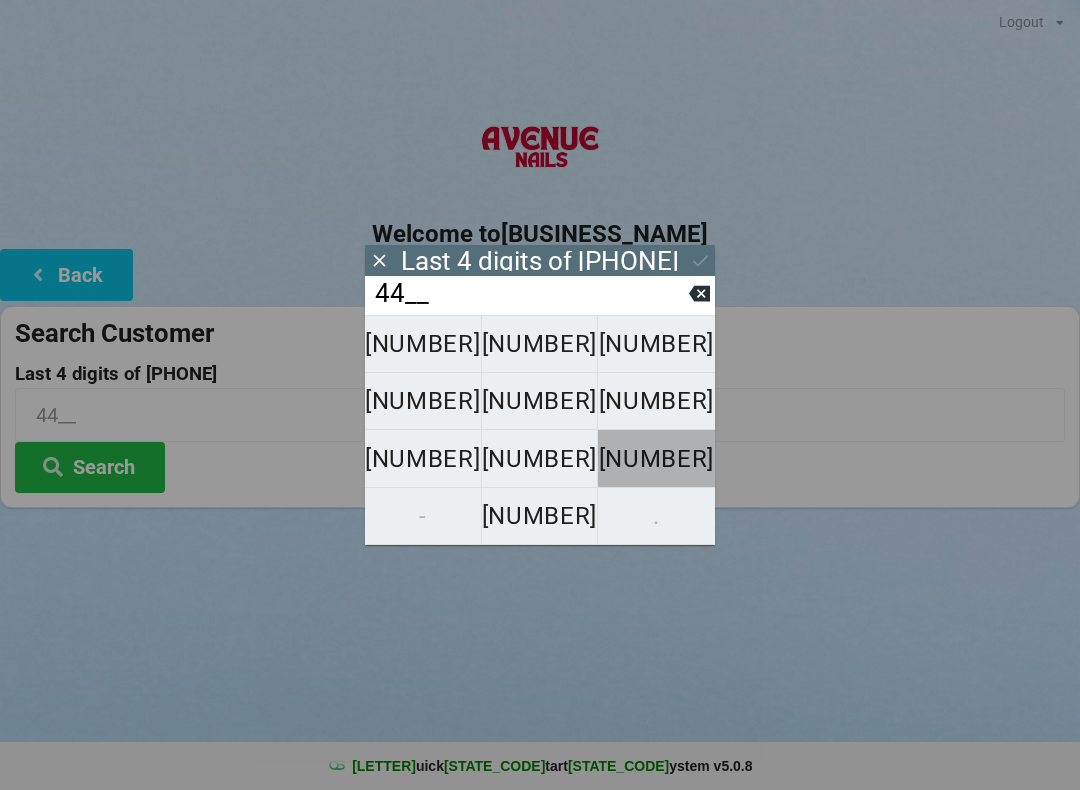 click on "[NUMBER]" at bounding box center [656, 459] 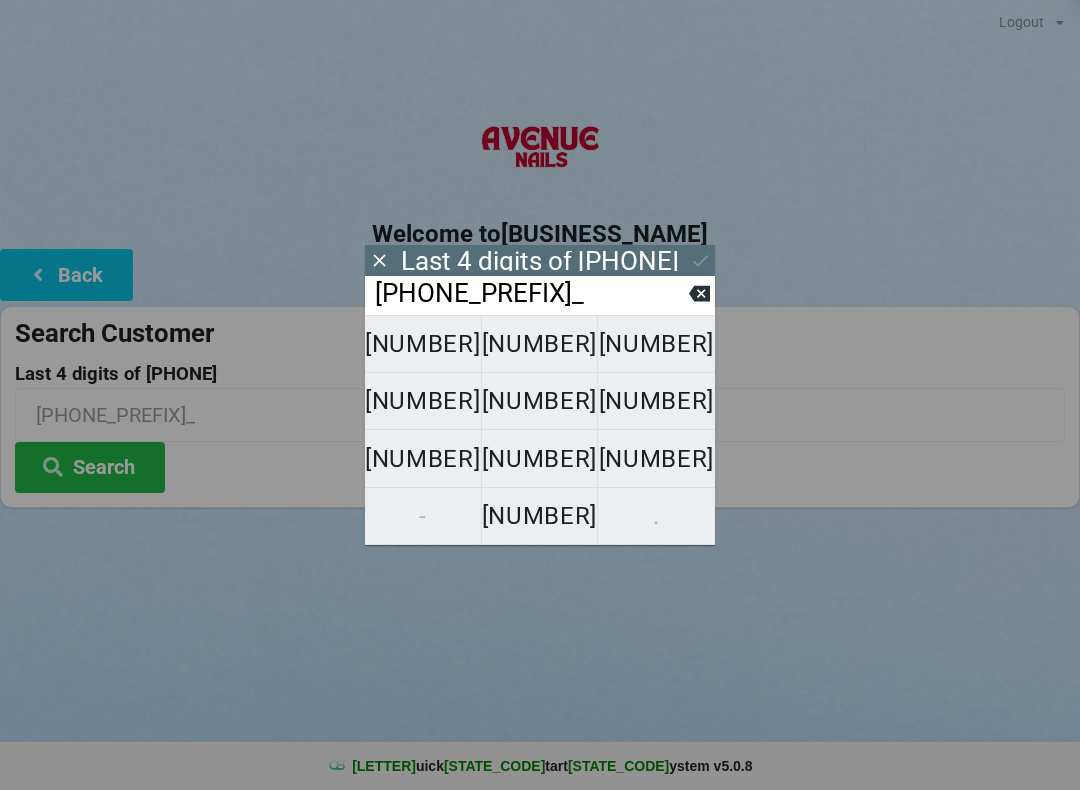 click on "[NUMBER]" at bounding box center [656, 401] 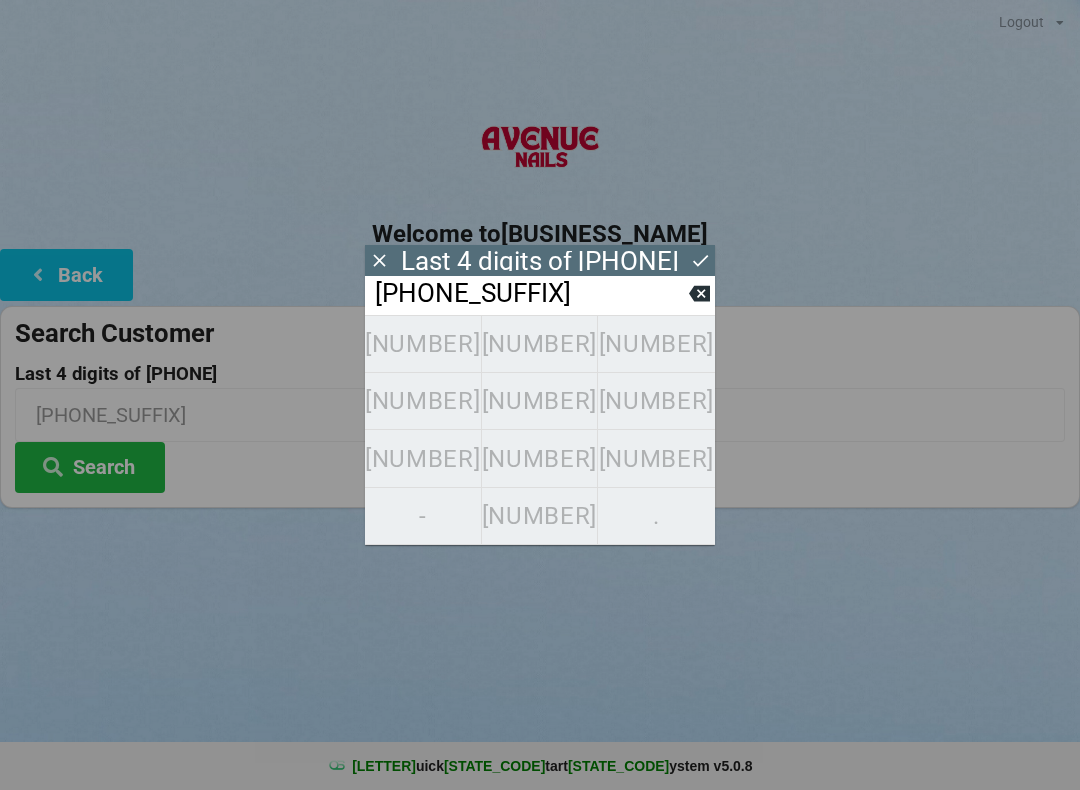 click 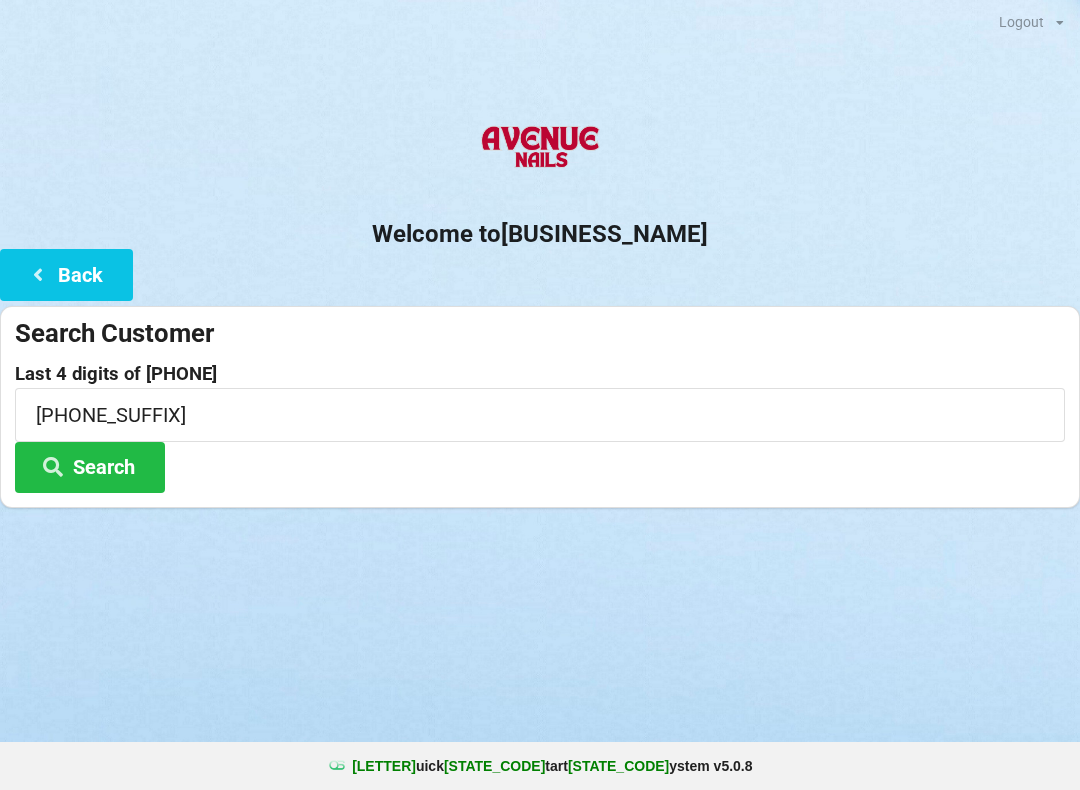 click on "Search" at bounding box center (90, 467) 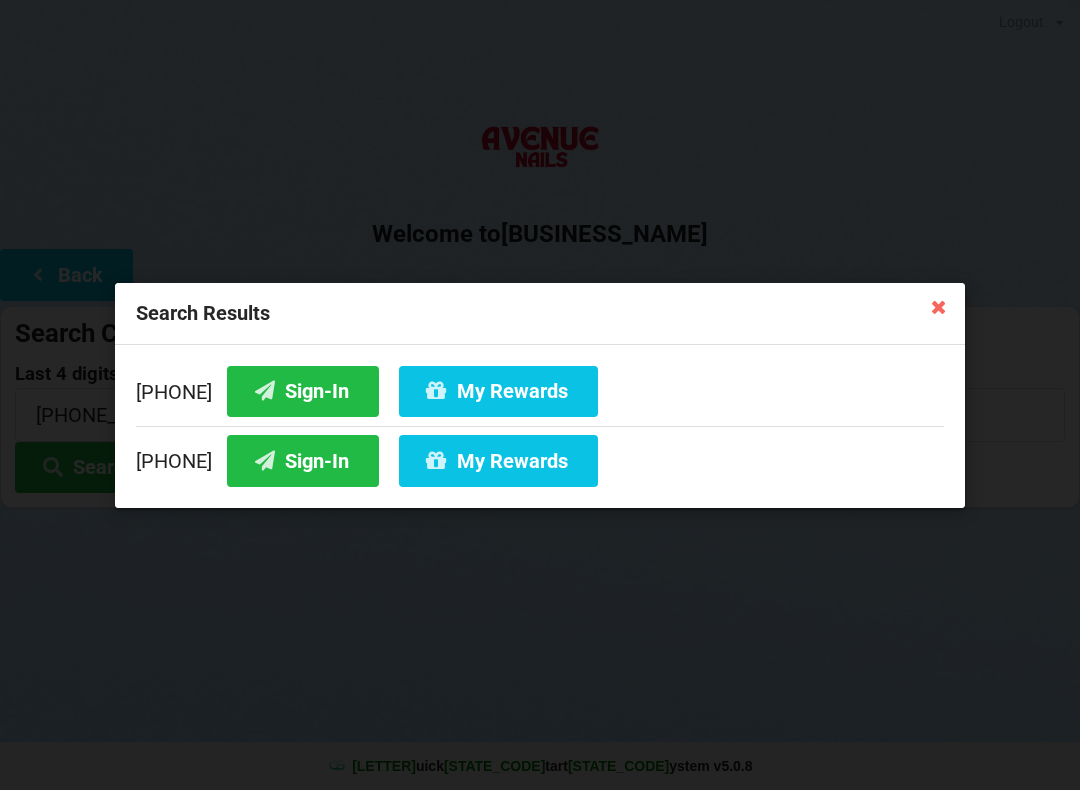 click on "Sign-In" at bounding box center (303, 390) 